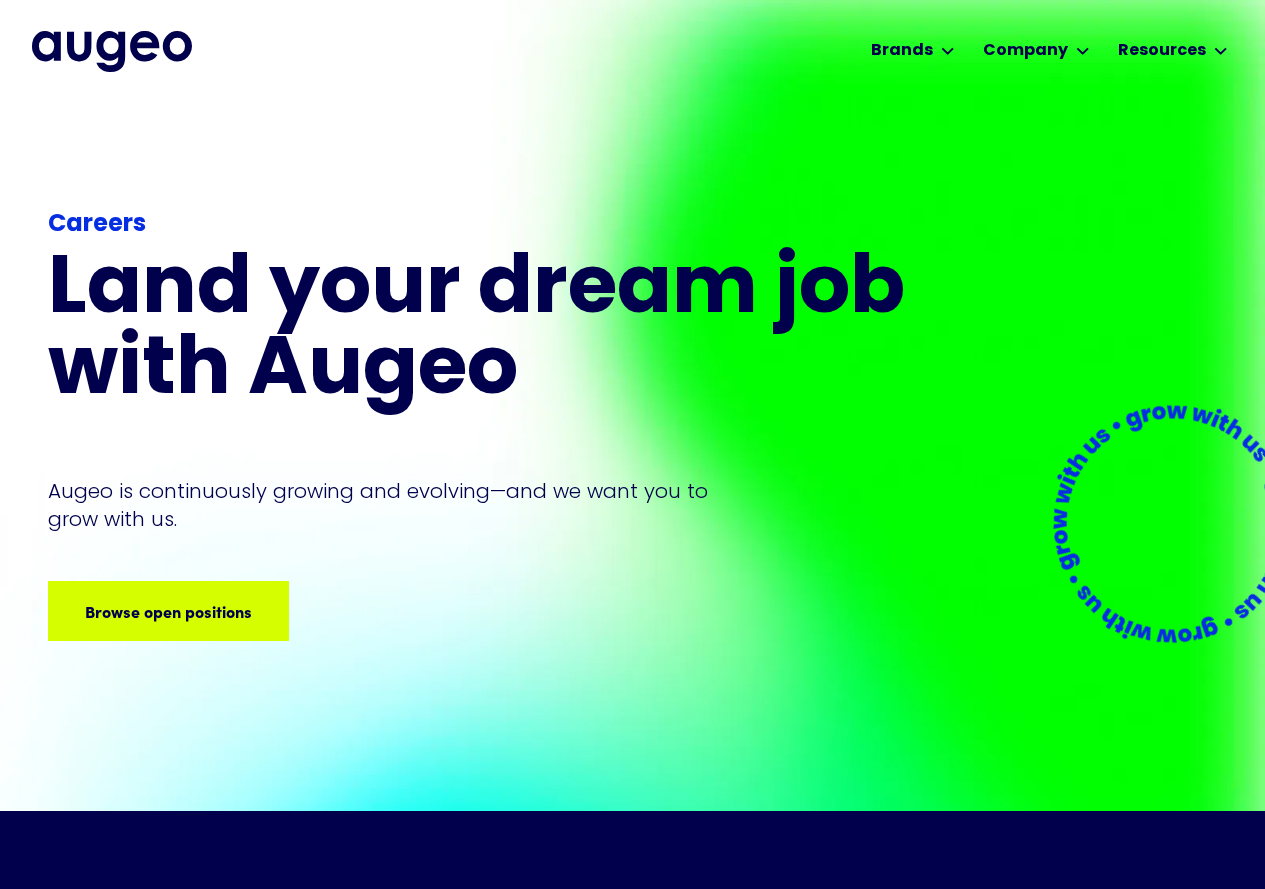 scroll, scrollTop: 0, scrollLeft: 0, axis: both 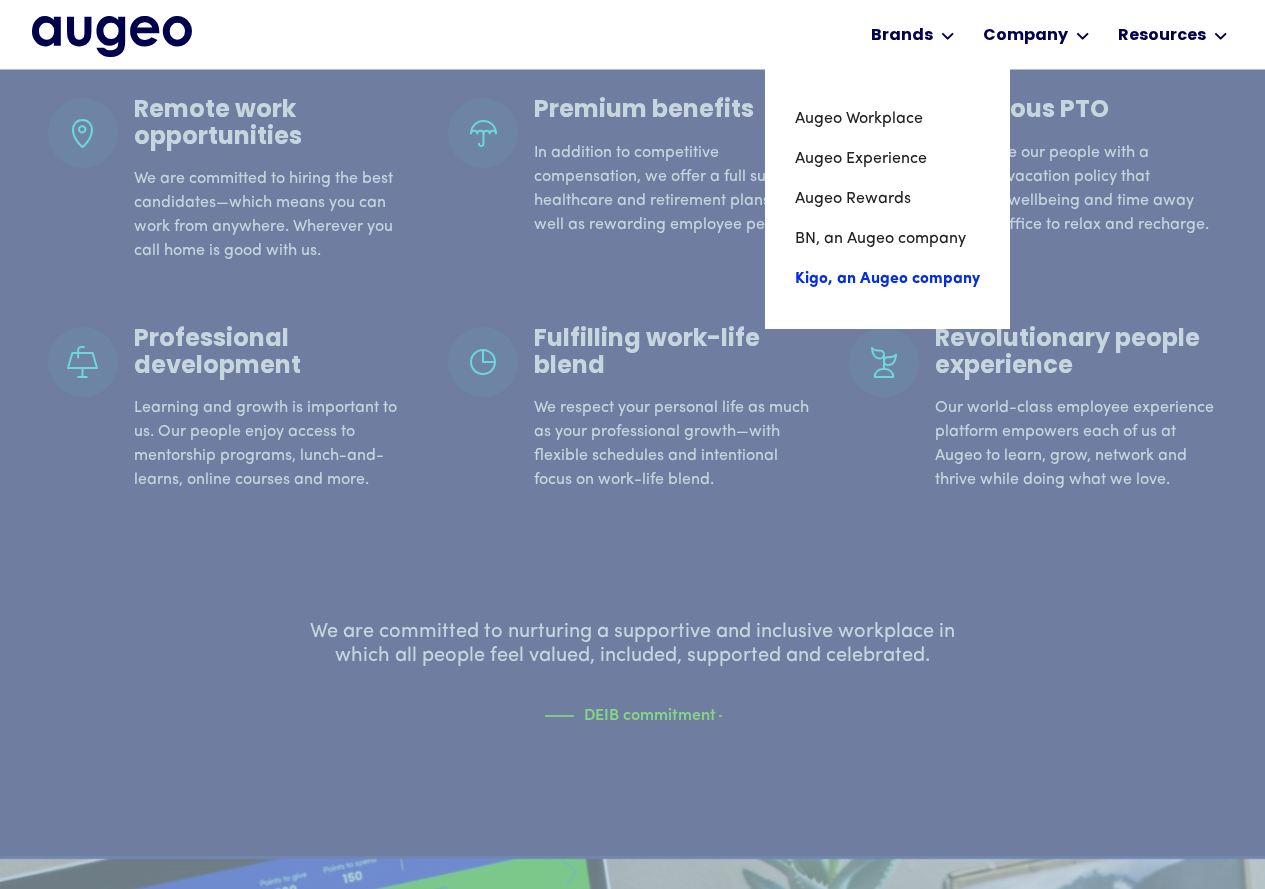 click on "Kigo, an Augeo company" at bounding box center (887, 279) 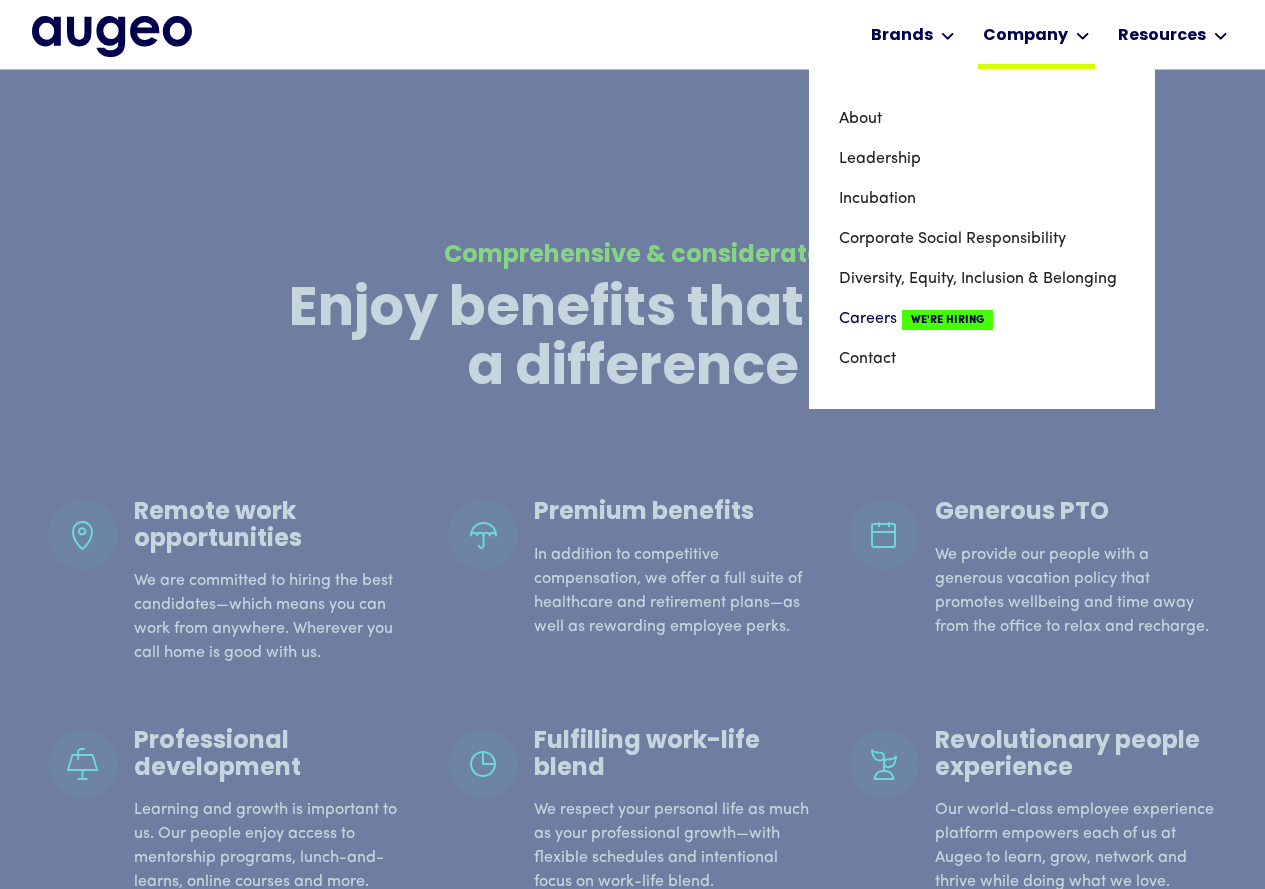 scroll, scrollTop: 1311, scrollLeft: 0, axis: vertical 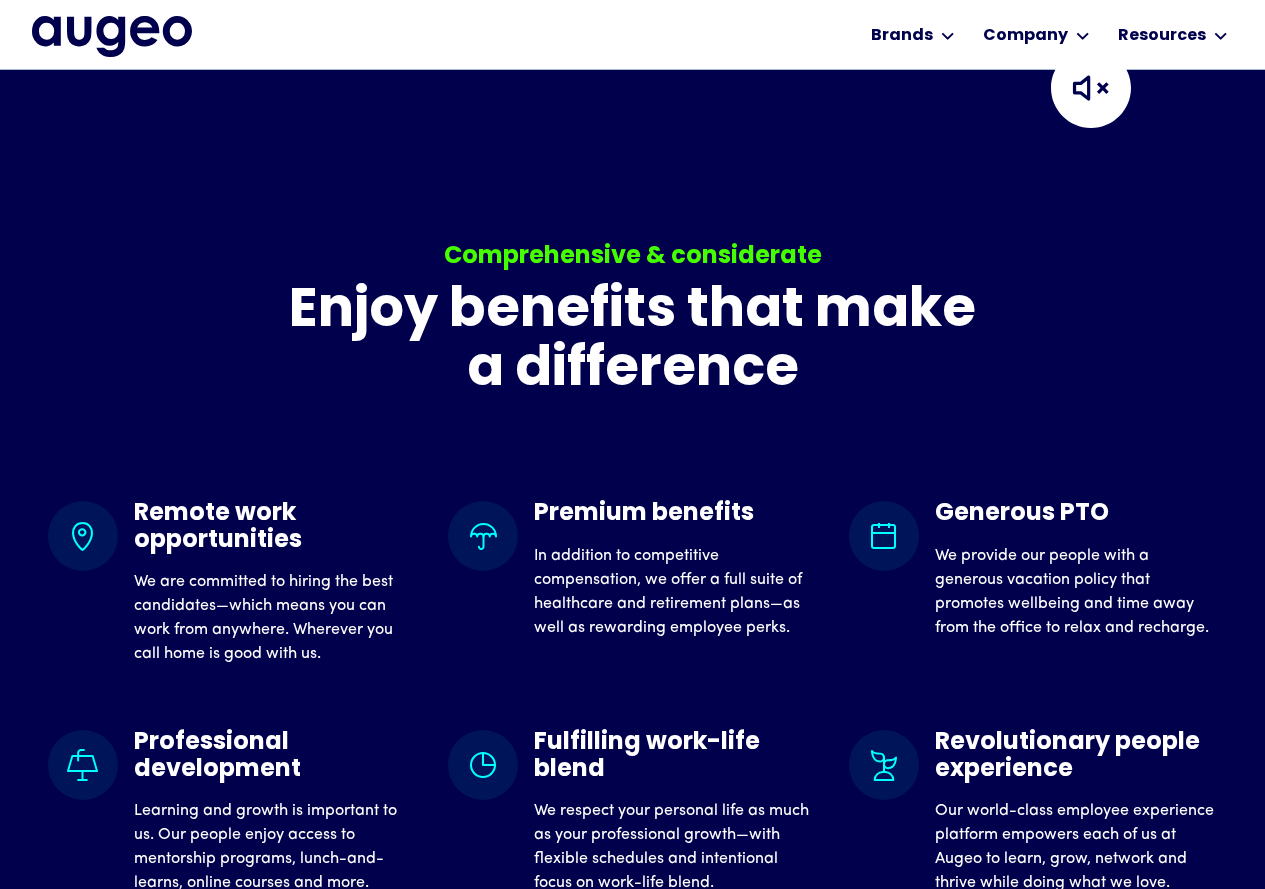 click at bounding box center (1091, 88) 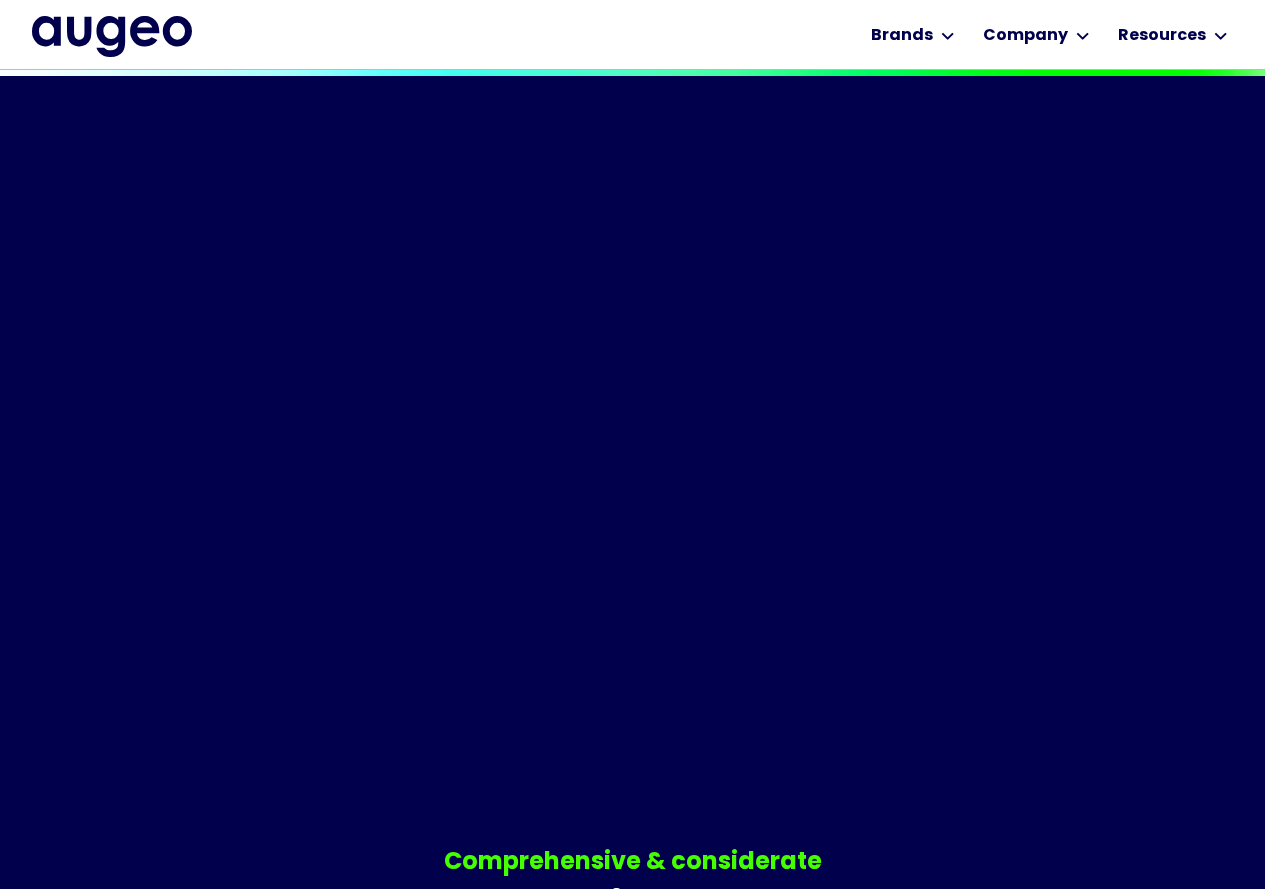 scroll, scrollTop: 706, scrollLeft: 0, axis: vertical 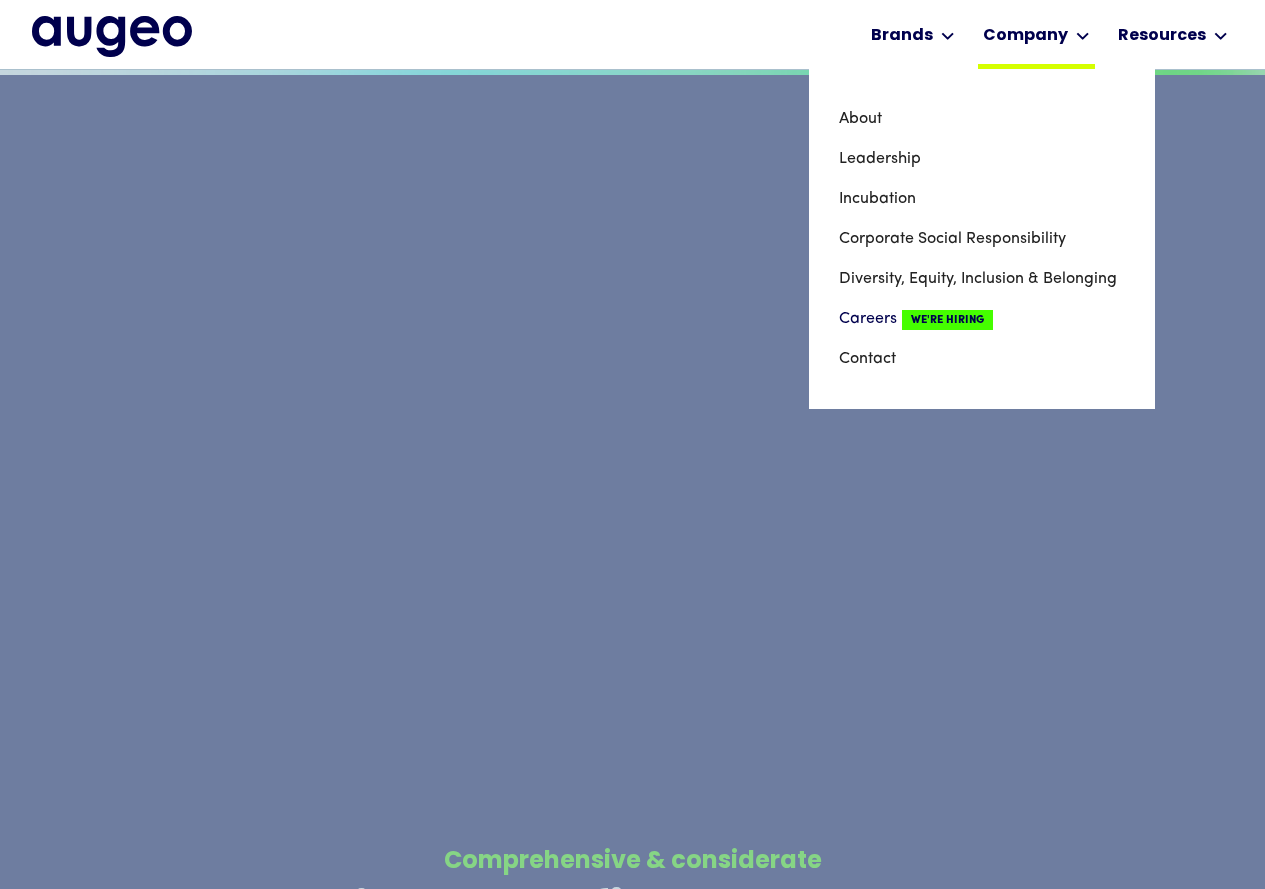 click 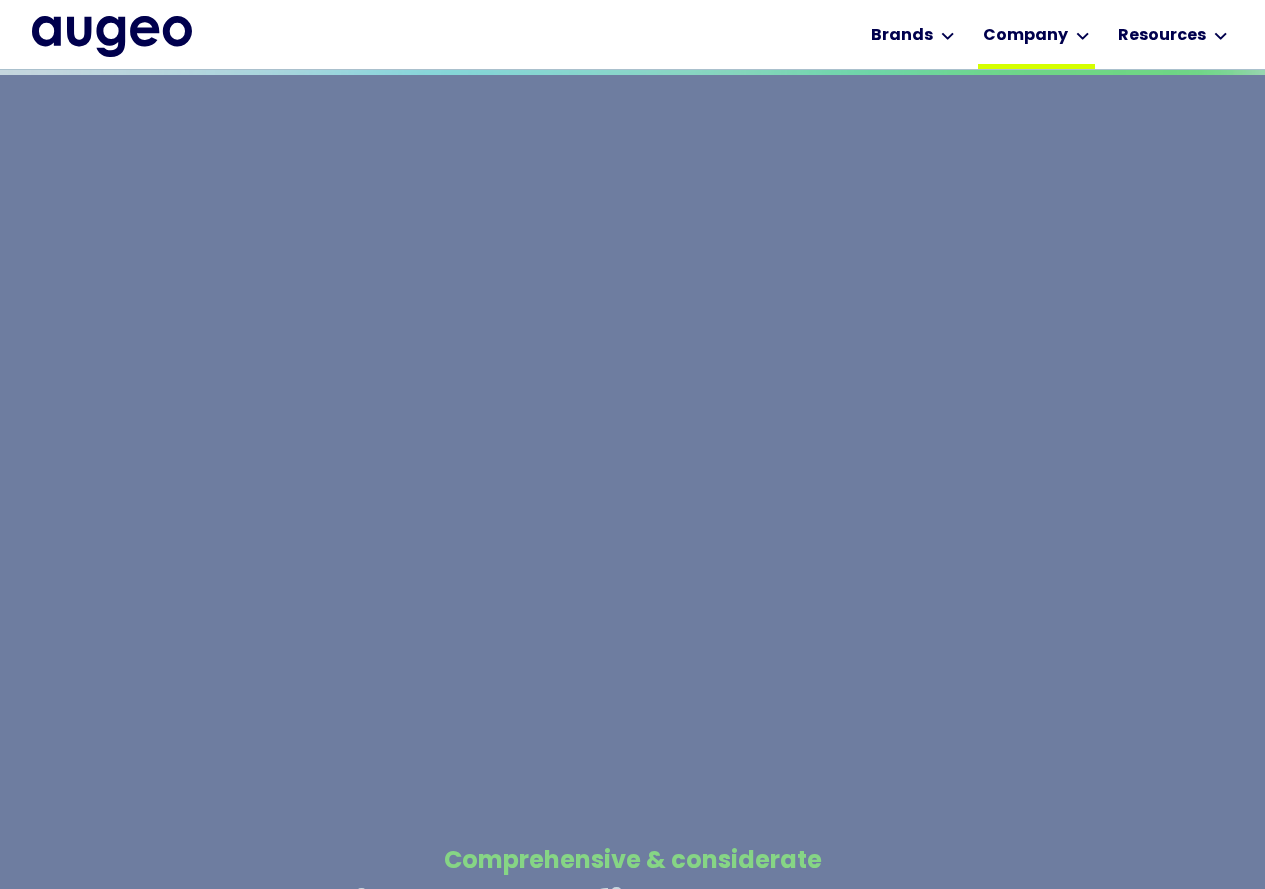 click 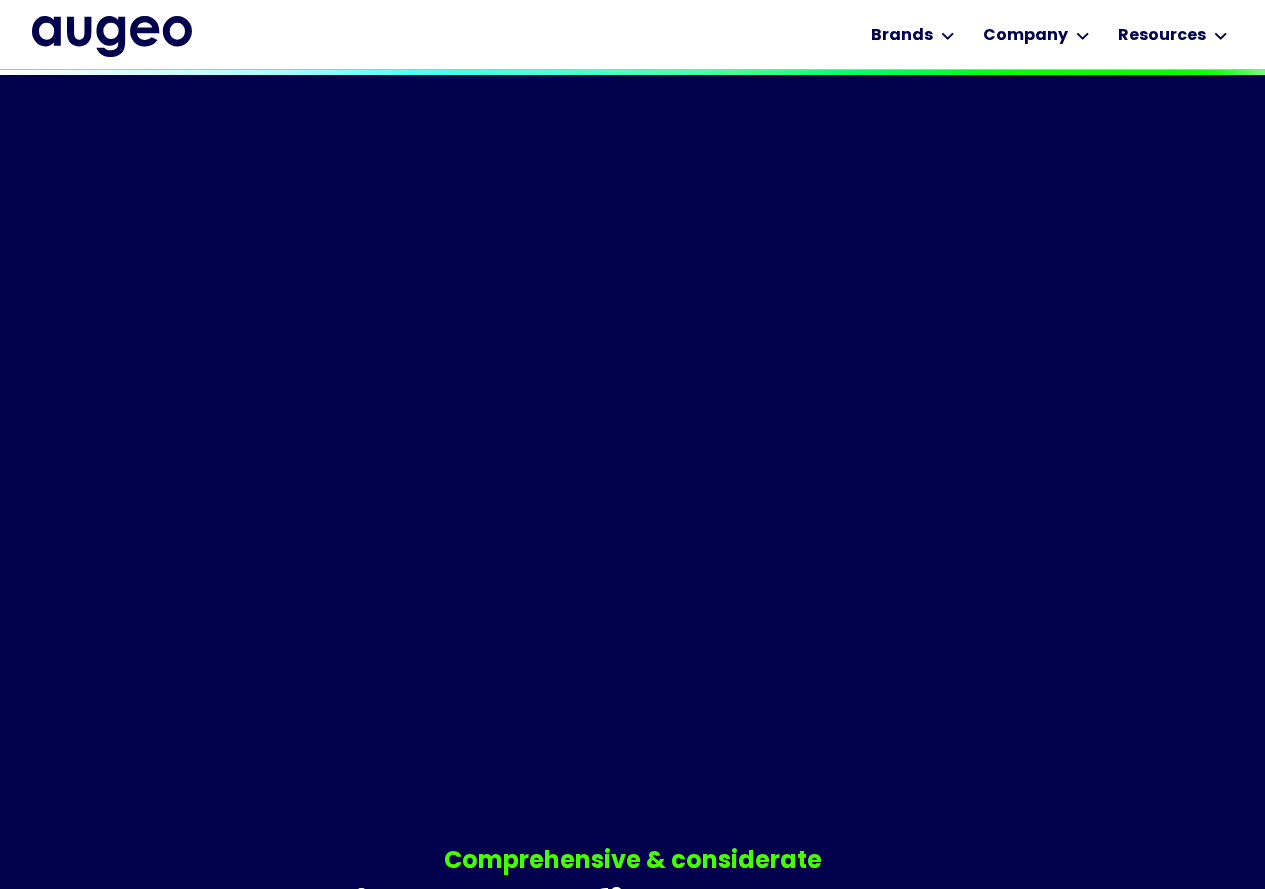 click on "Workplace solutions
Employee recognition & rewards Channel Loyalty Sales incentives Brands
Augeo Workplace Augeo Experience Augeo Rewards BN, an Augeo company Kigo, an Augeo company Company
About Leadership Incubation Corporate Social Responsibility Diversity, Equity, Inclusion & Belonging Careers  We're Hiring Contact Resources
Blog Posts News Videos Case Studies Guides Let's talk Let's talk Let's talk Let's talk Let's talk Brands Brands Augeo Workplace Augeo Experience Augeo Rewards BN, an Augeo company Kigo, an Augeo company Company Company About Leadership Incubation CSR DEIB Careers Contact Resources Resources Blog Posts News Videos Case Studies Guides Copyright © 2025 Augeo Privacy Policy Terms of Use 651.917.9143 info@auegeomarketing.com
Let's talk Let's talk Let's talk Let's talk Let's talk" at bounding box center (633, 34) 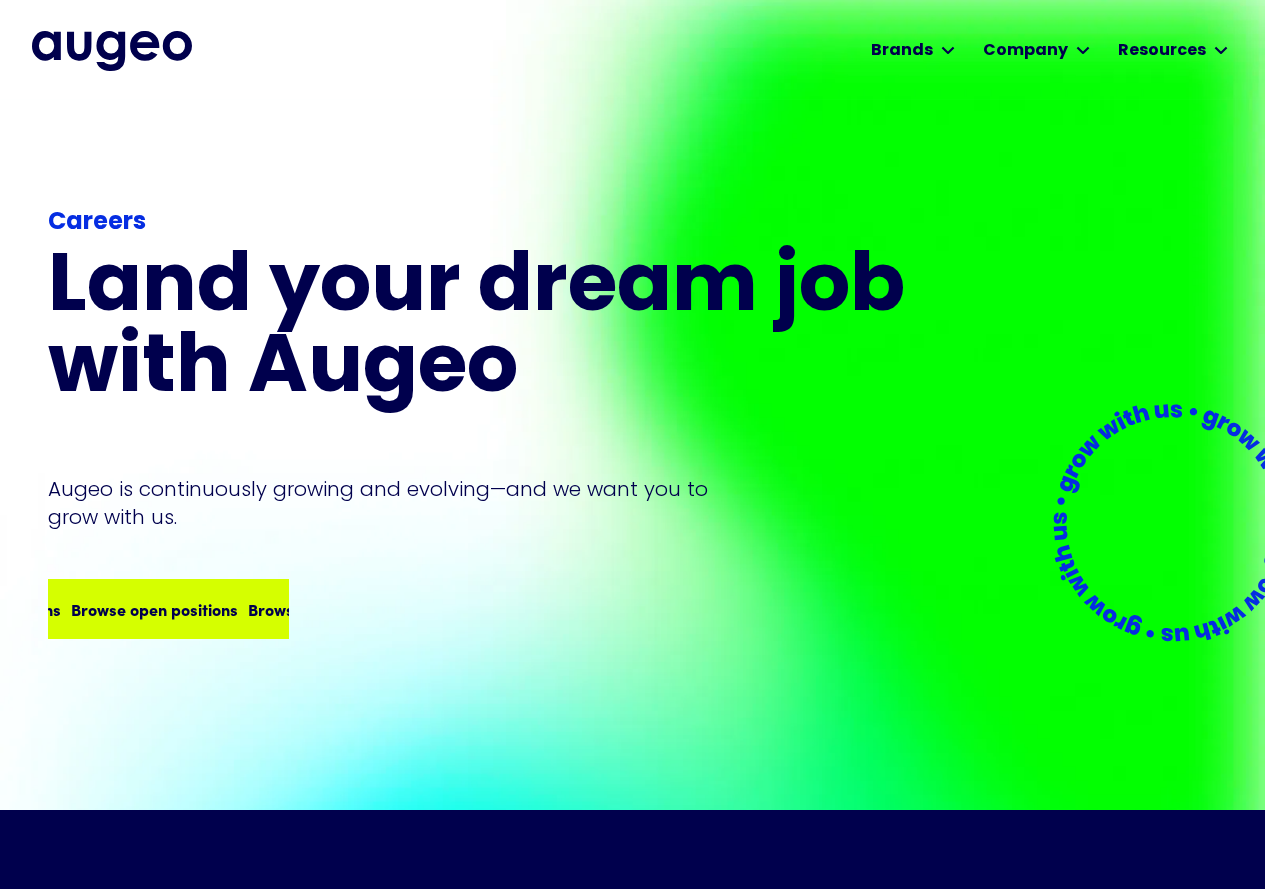 scroll, scrollTop: 0, scrollLeft: 0, axis: both 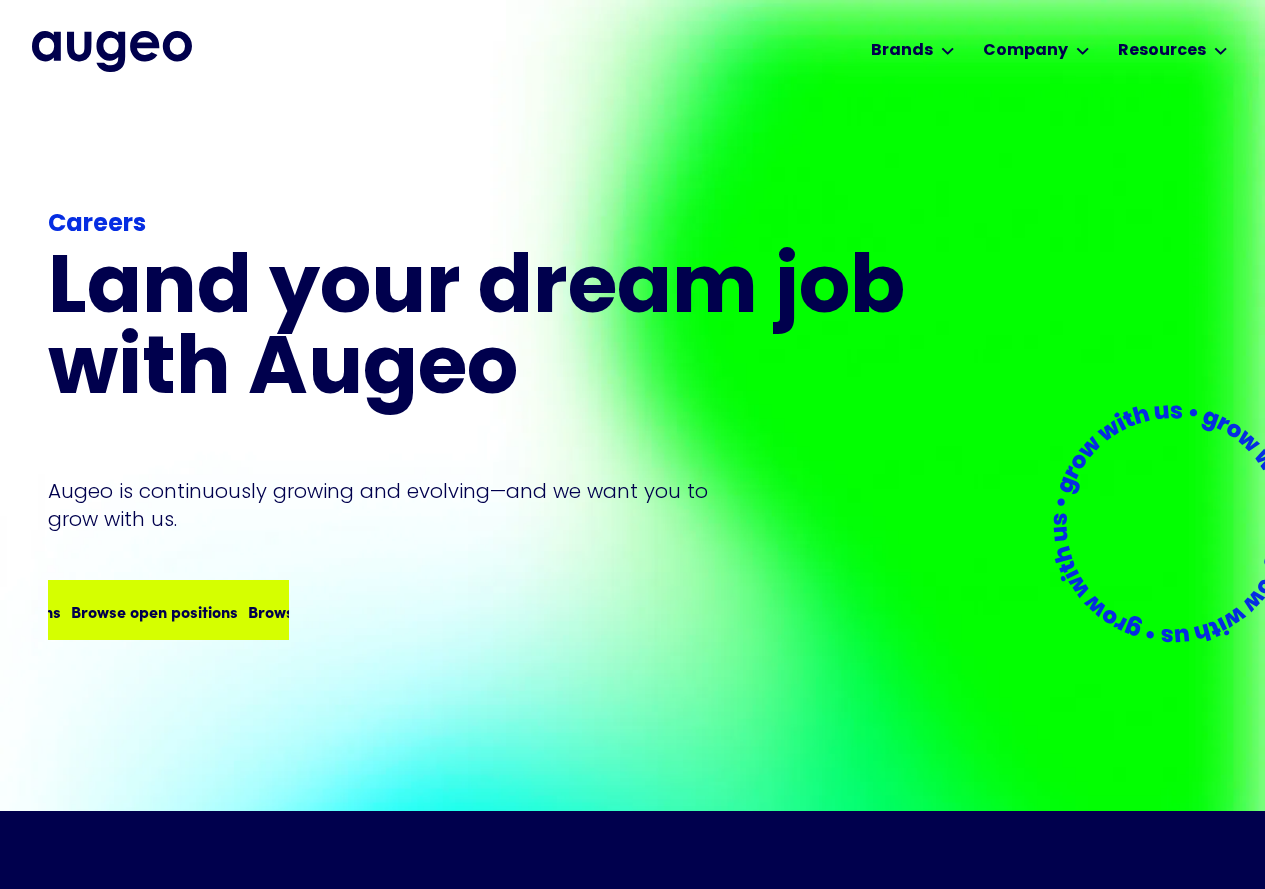 click on "Browse open positions" at bounding box center [331, 611] 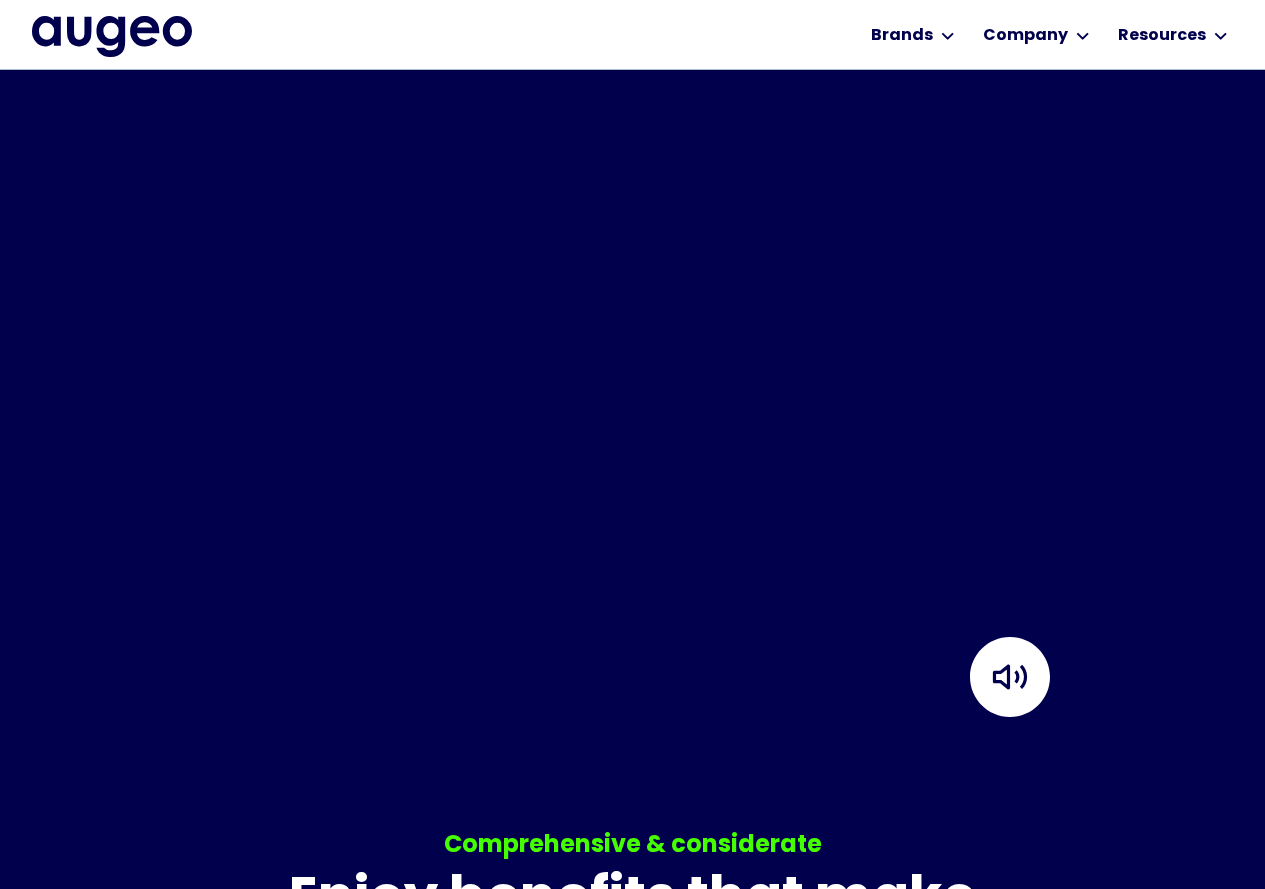 click on "Your browser does not support the video tag." at bounding box center [632, 379] 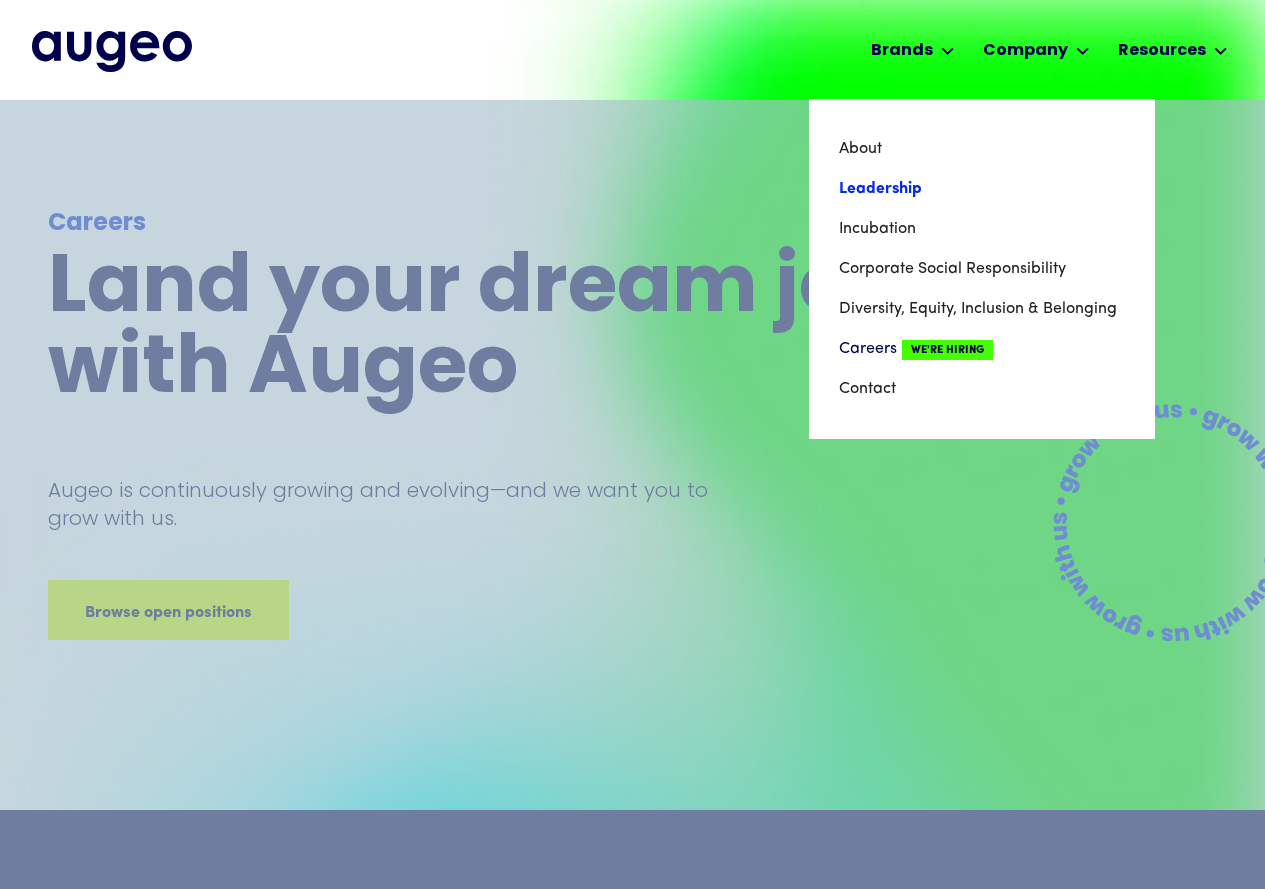 scroll, scrollTop: 0, scrollLeft: 0, axis: both 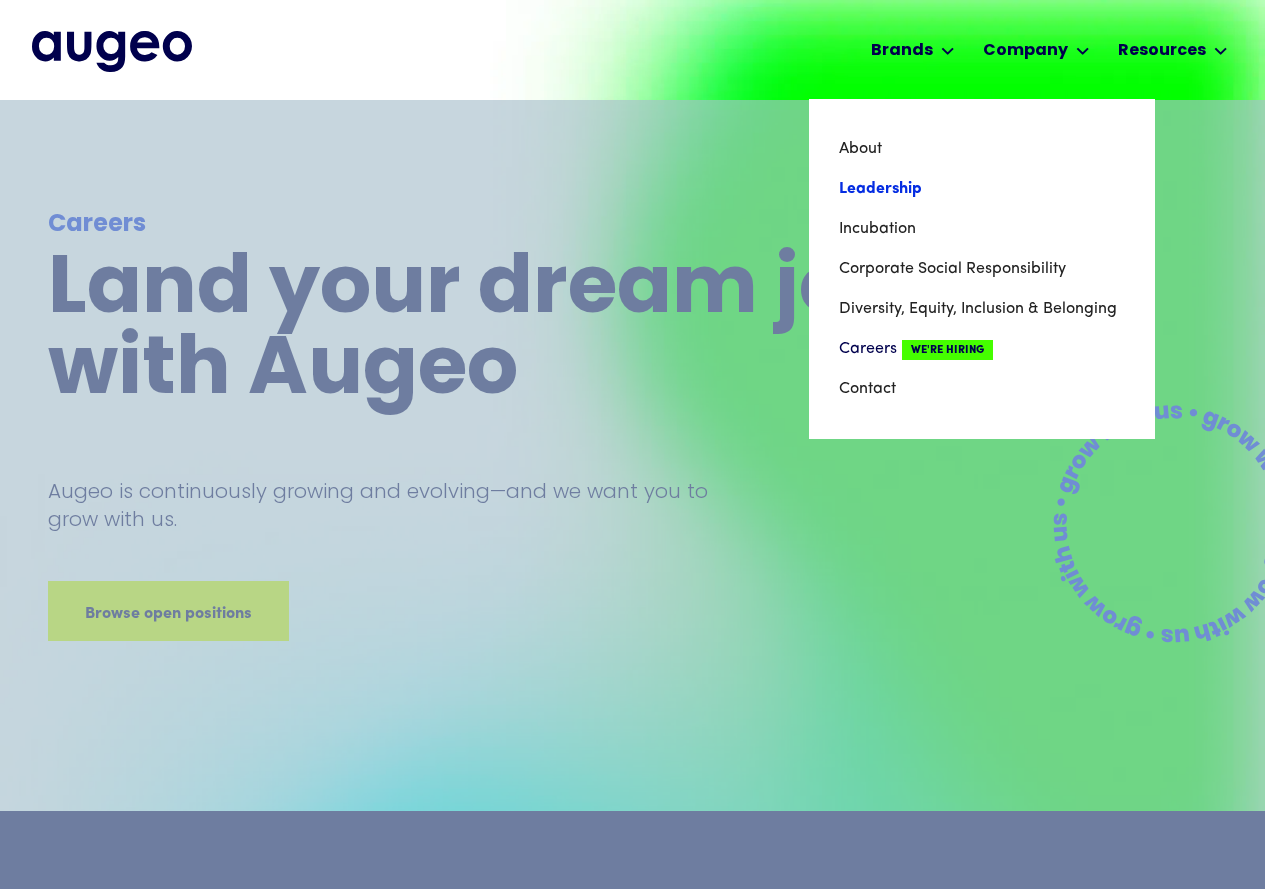 click on "Leadership" at bounding box center [982, 189] 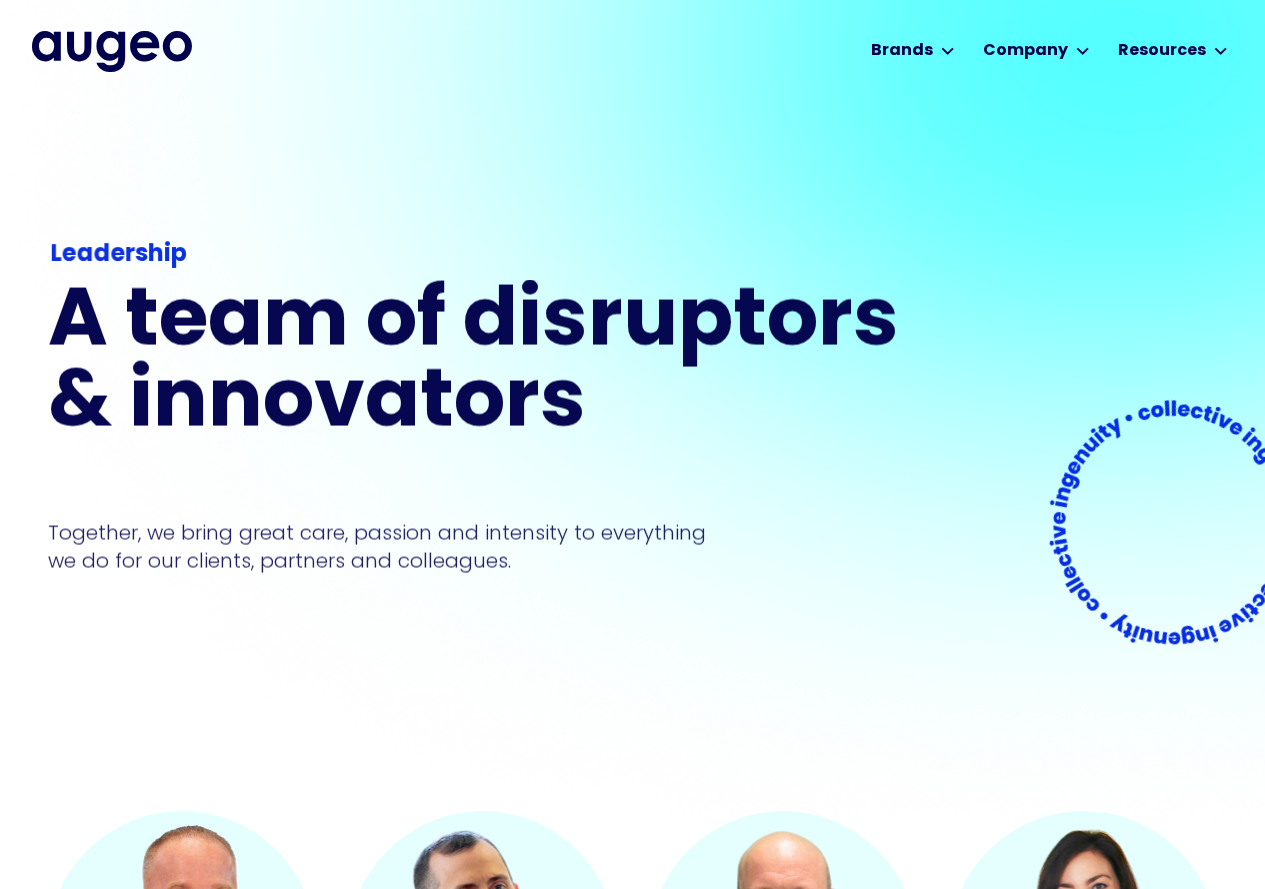 scroll, scrollTop: 0, scrollLeft: 0, axis: both 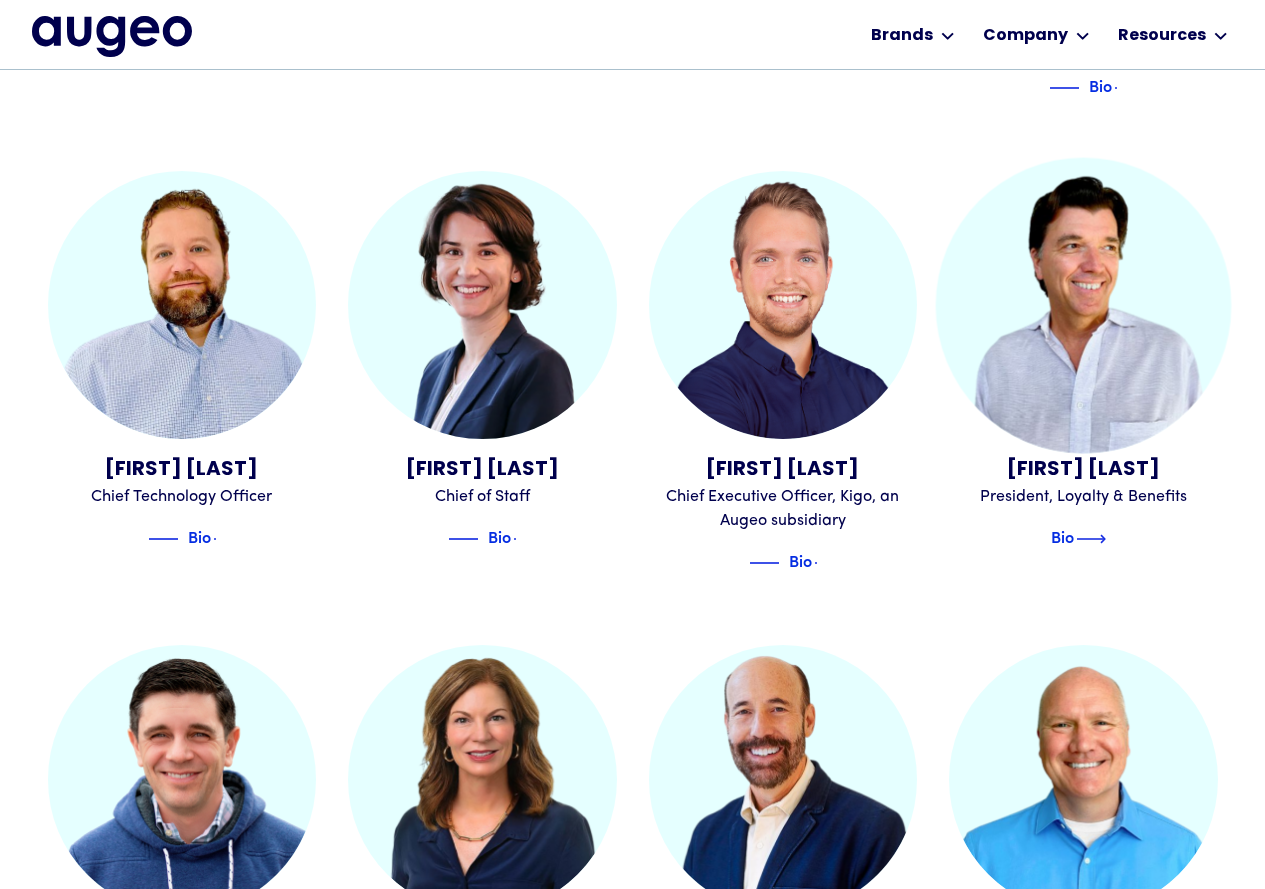 click on "Bio" at bounding box center (1062, 536) 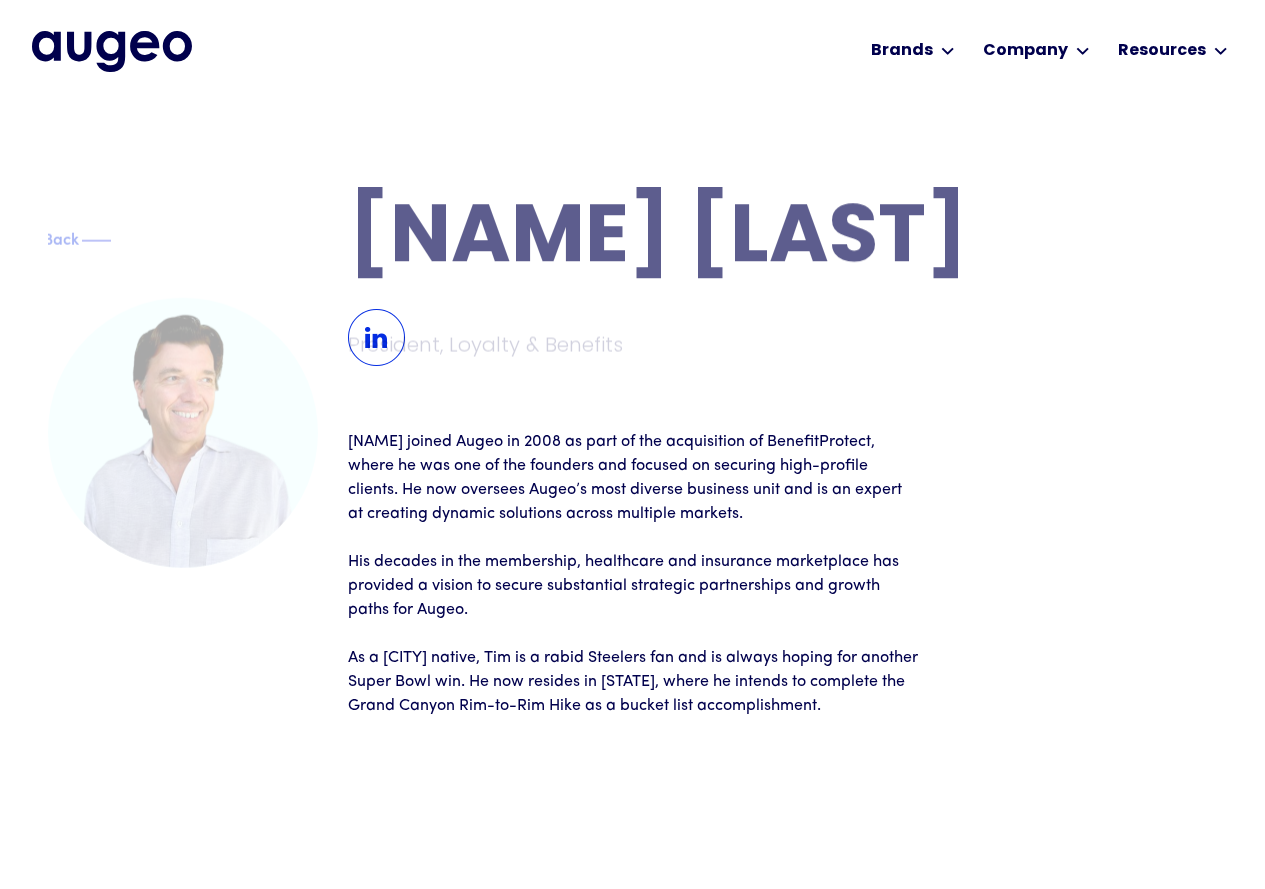 scroll, scrollTop: 0, scrollLeft: 0, axis: both 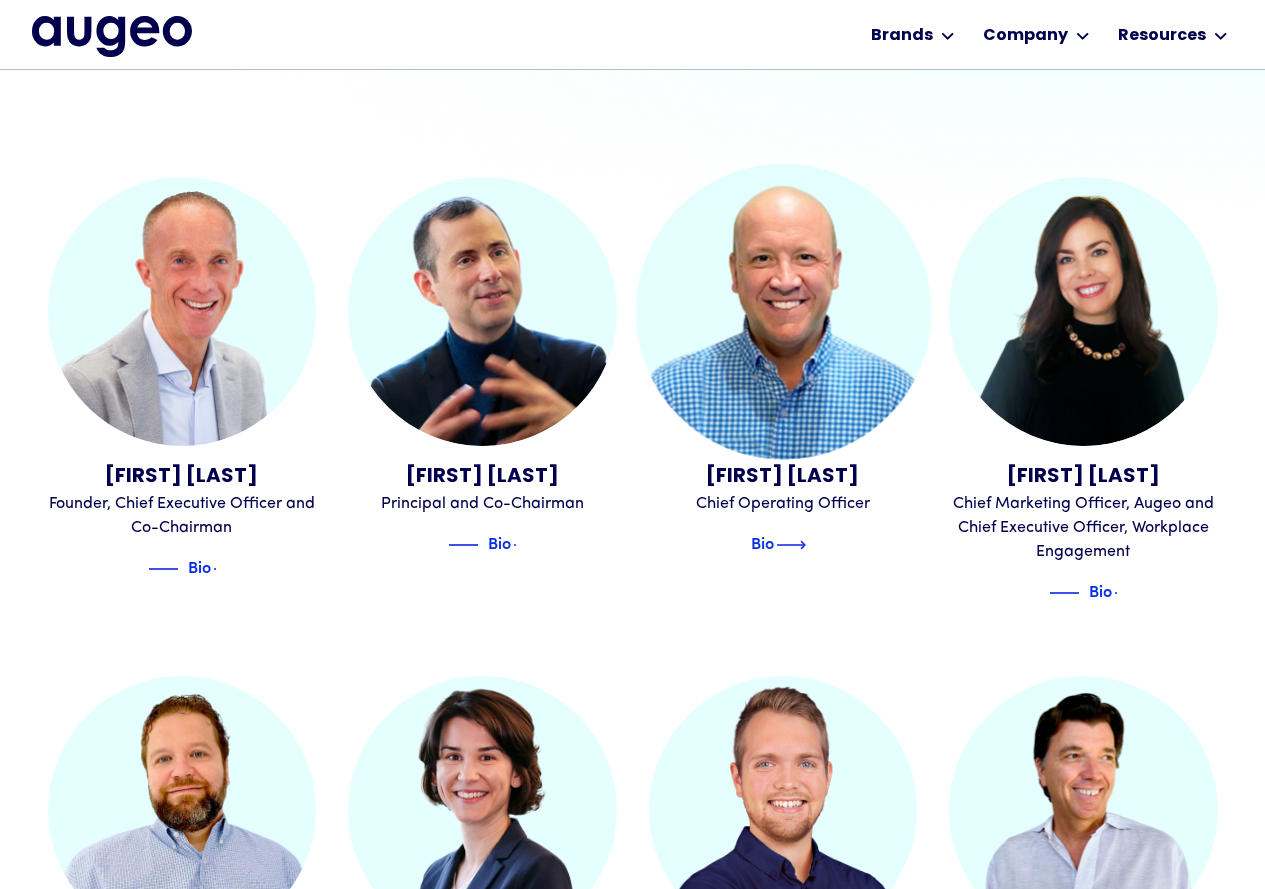 click on "Bio" at bounding box center (763, 545) 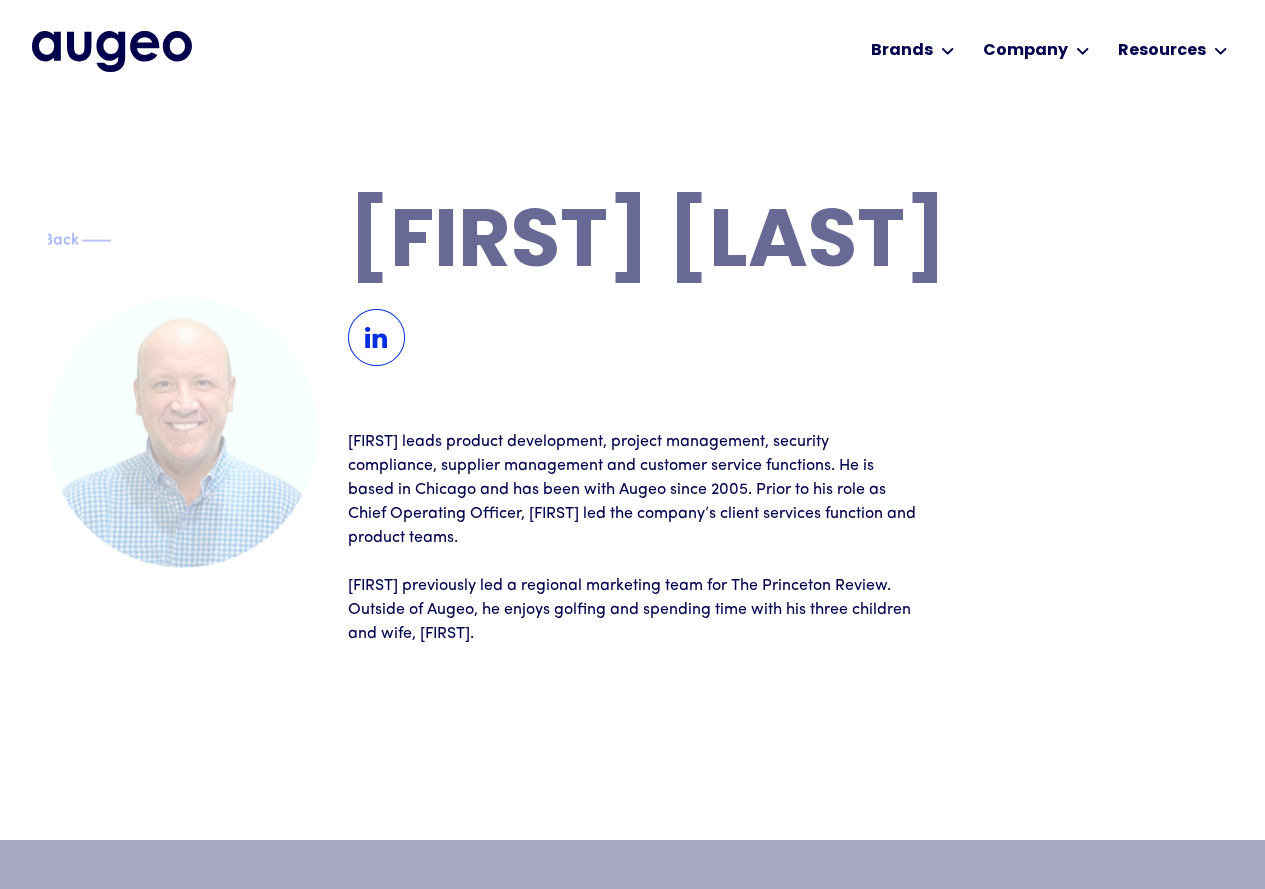 scroll, scrollTop: 0, scrollLeft: 0, axis: both 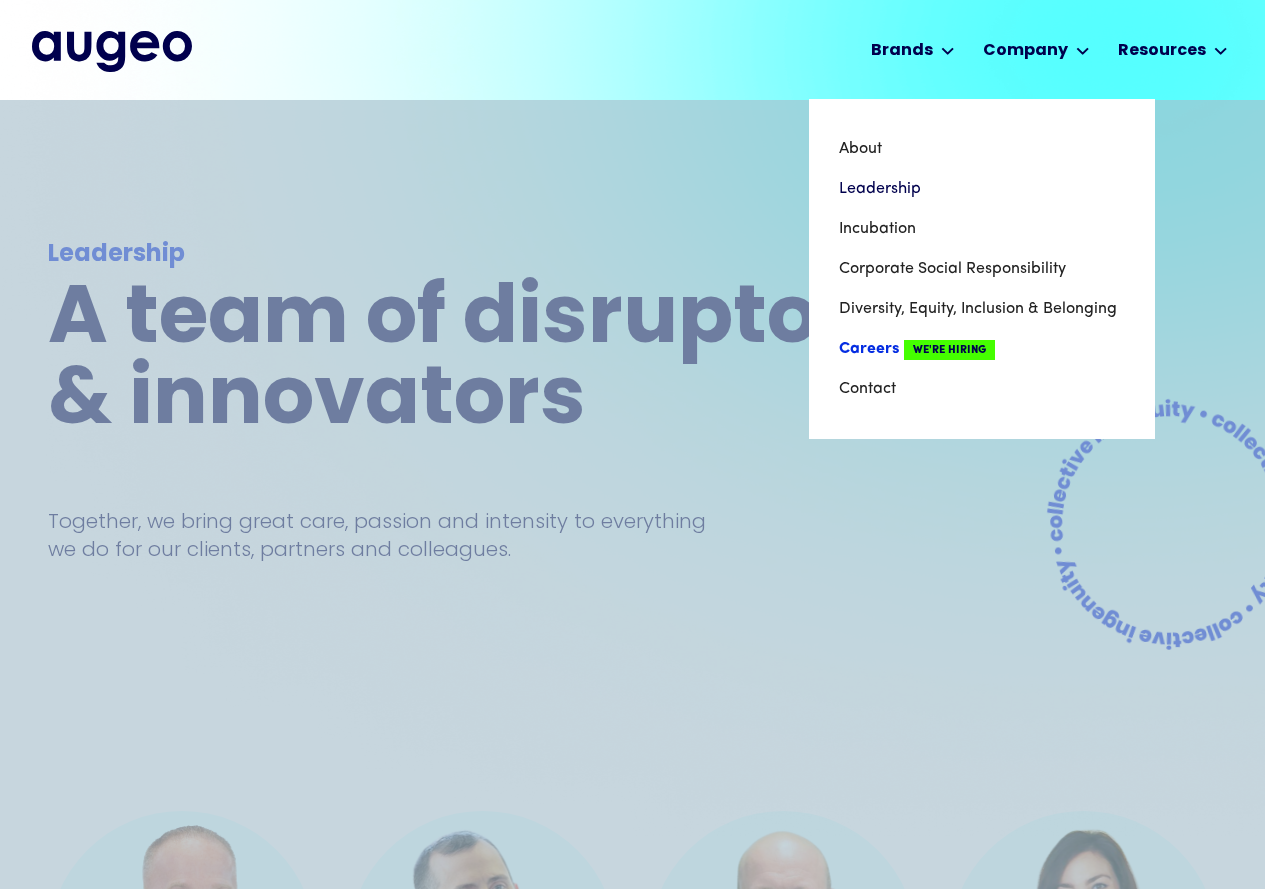 click on "Careers  We're Hiring" at bounding box center (982, 349) 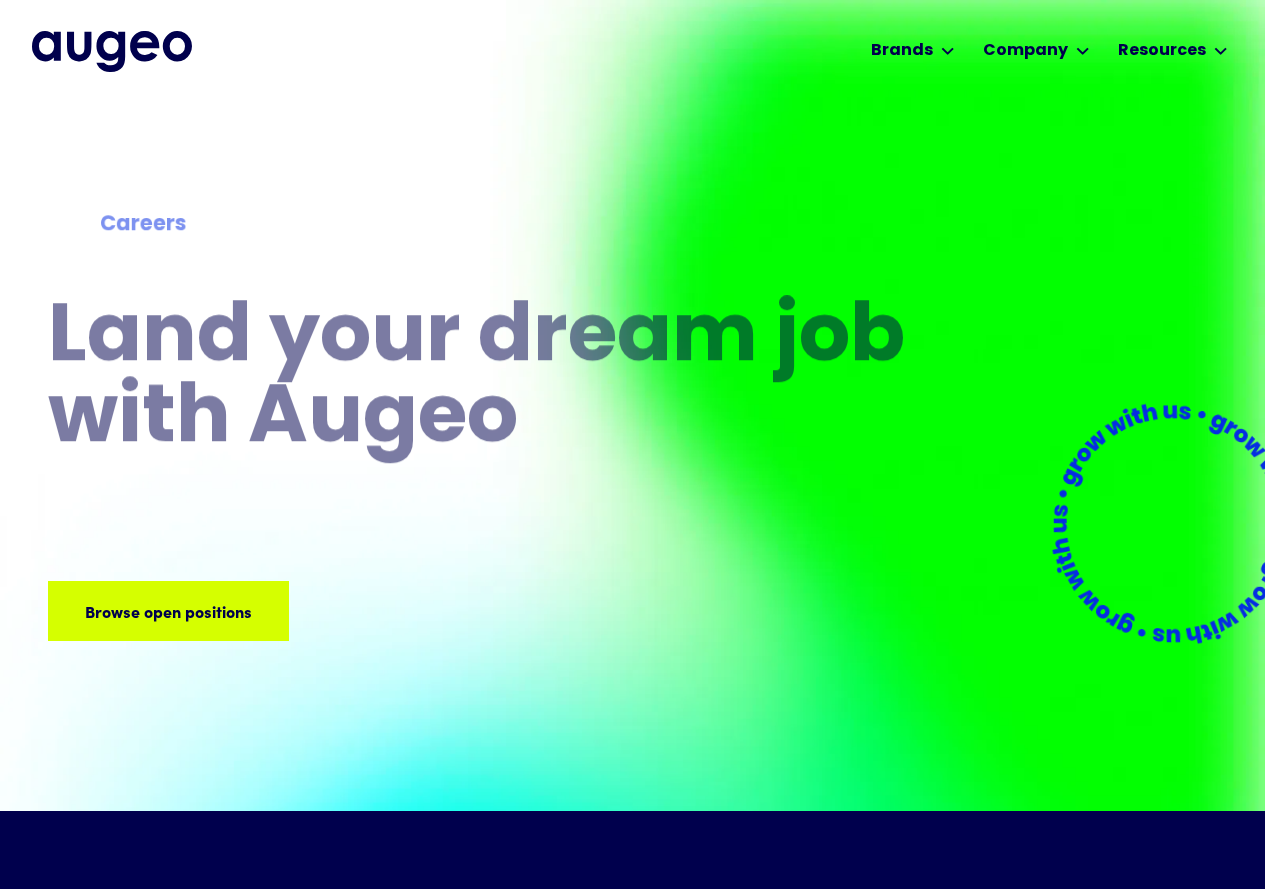 scroll, scrollTop: 0, scrollLeft: 0, axis: both 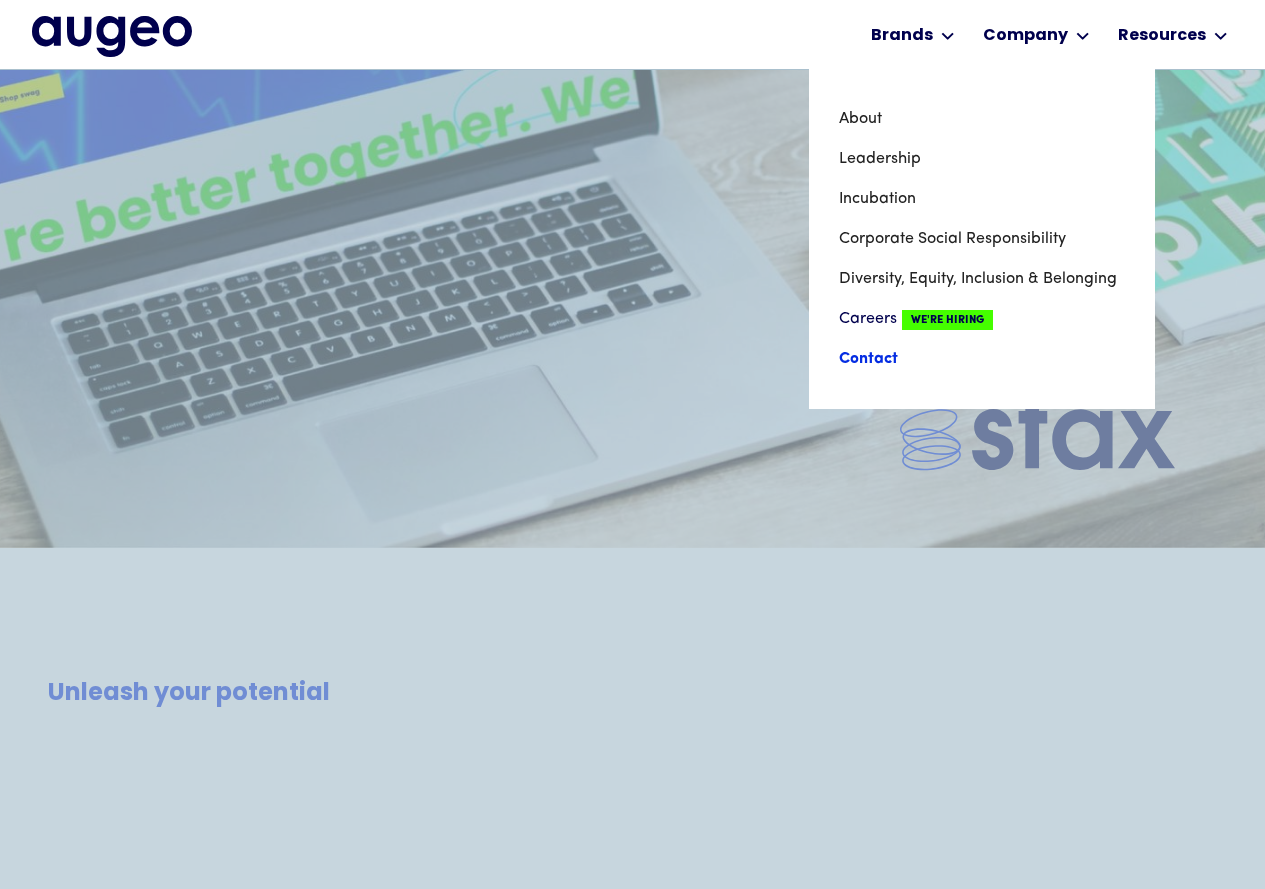 click on "Contact" at bounding box center (982, 359) 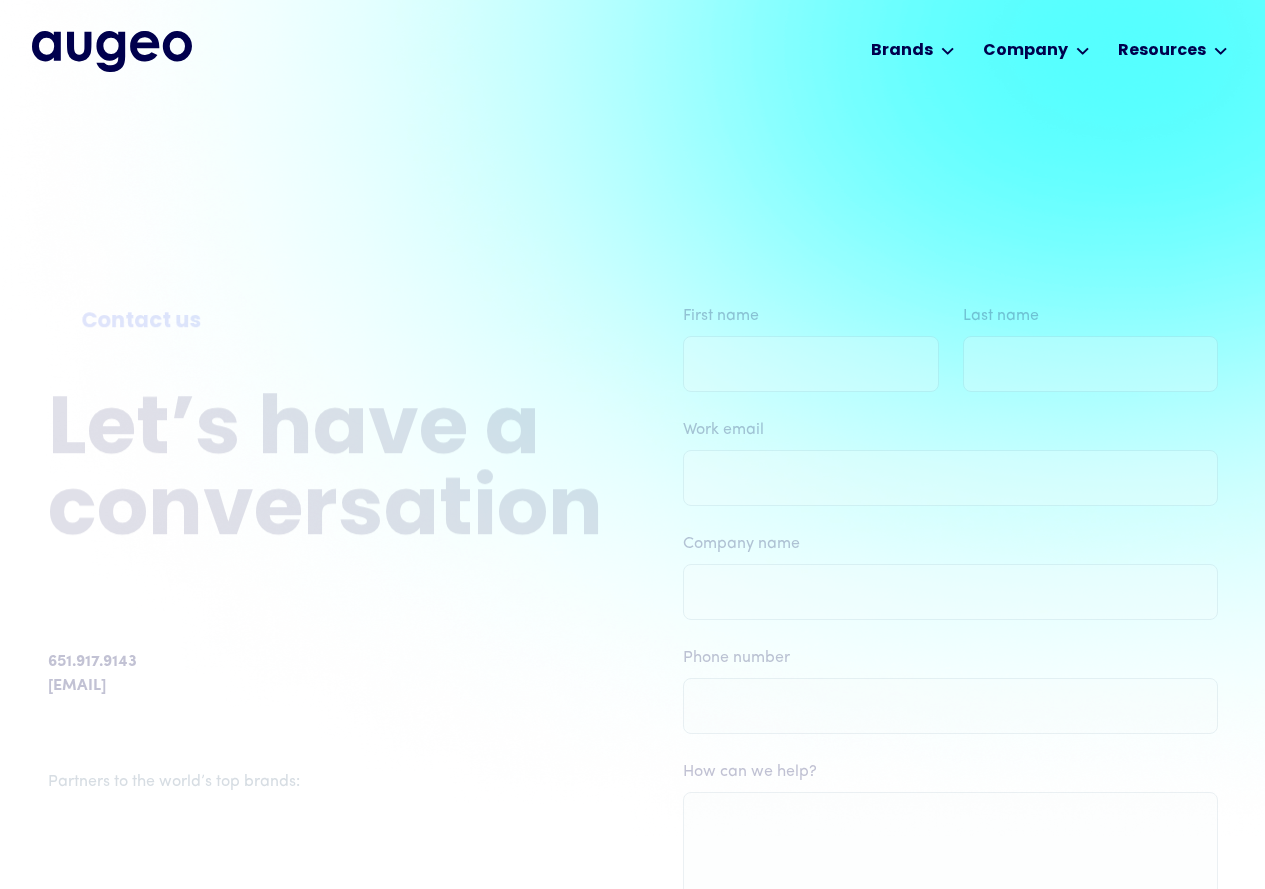 scroll, scrollTop: 0, scrollLeft: 0, axis: both 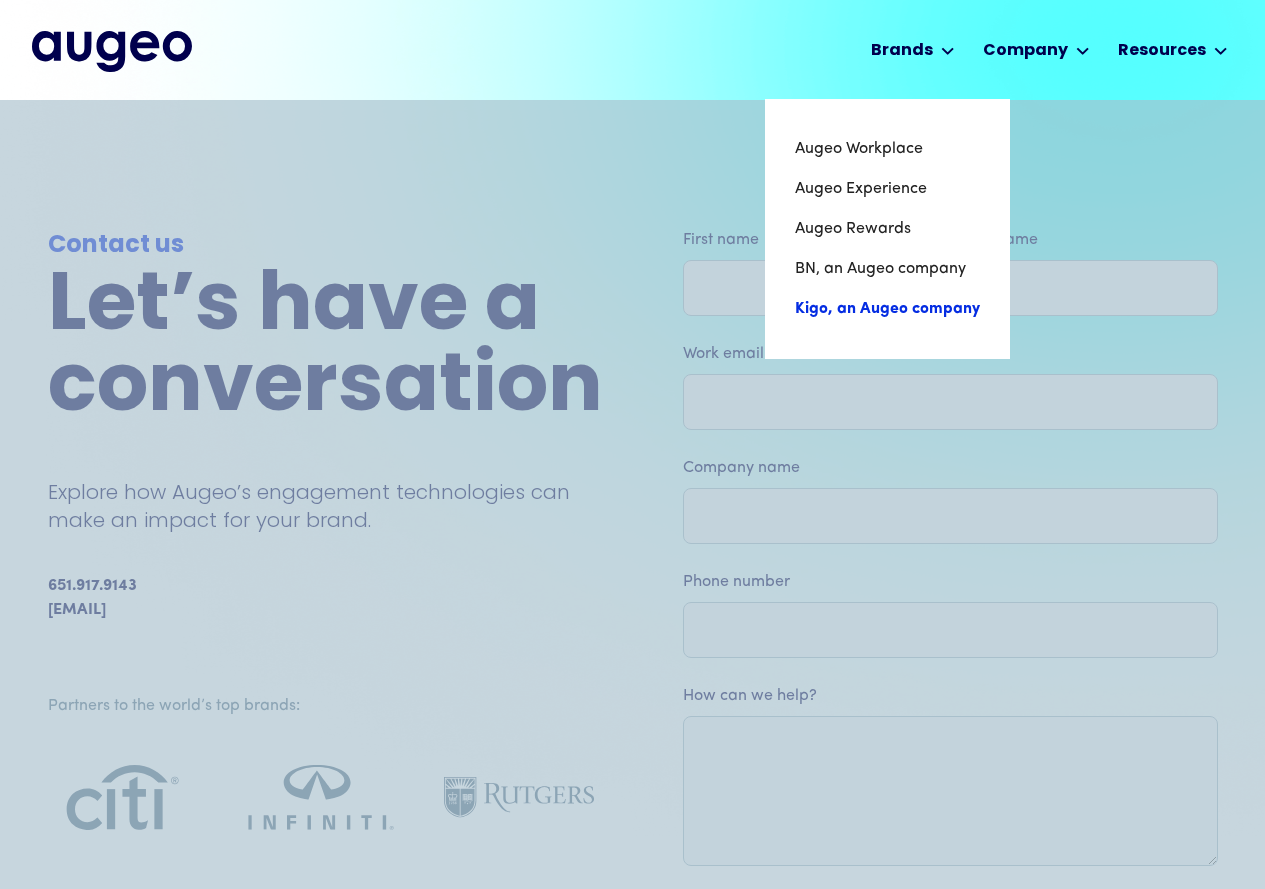 click on "Kigo, an Augeo company" at bounding box center (887, 309) 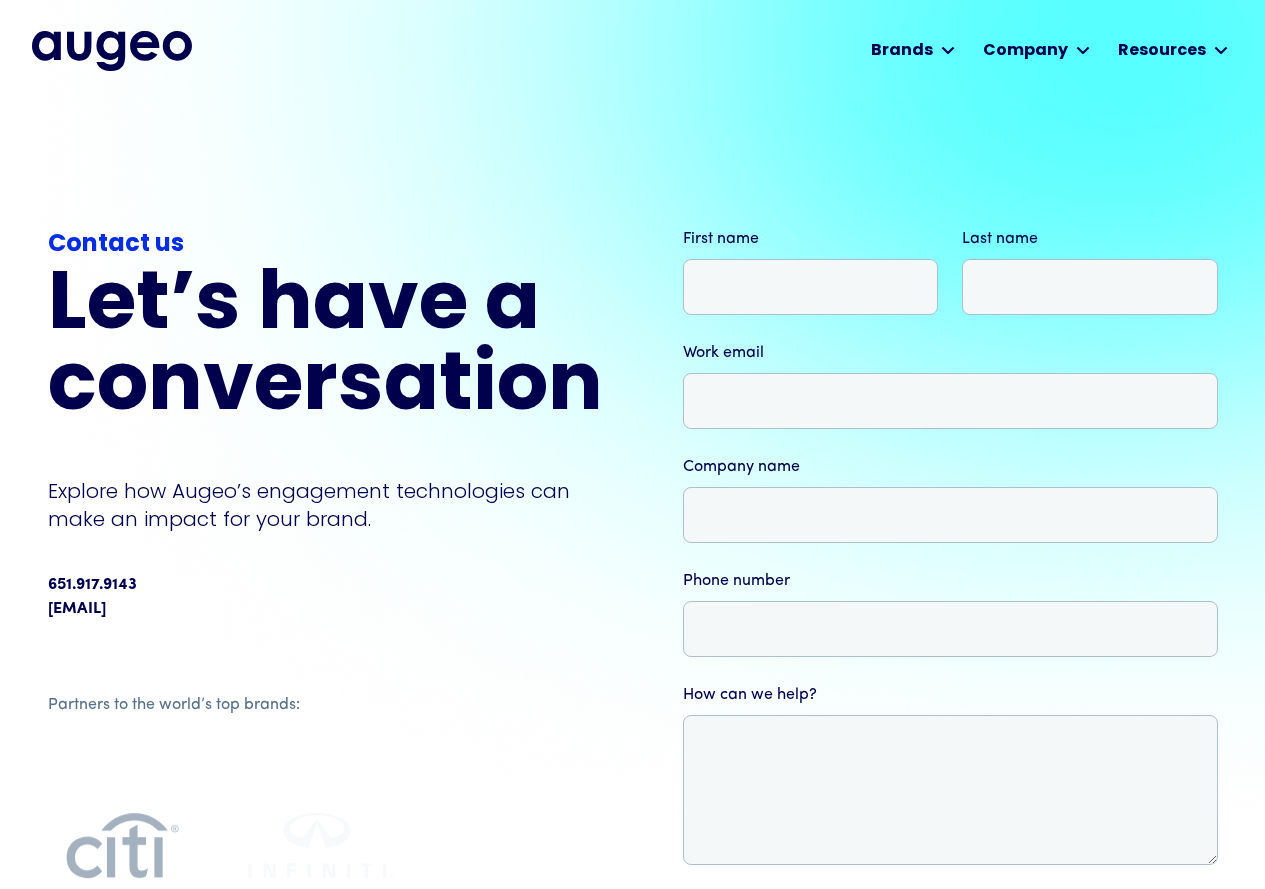 scroll, scrollTop: 0, scrollLeft: 0, axis: both 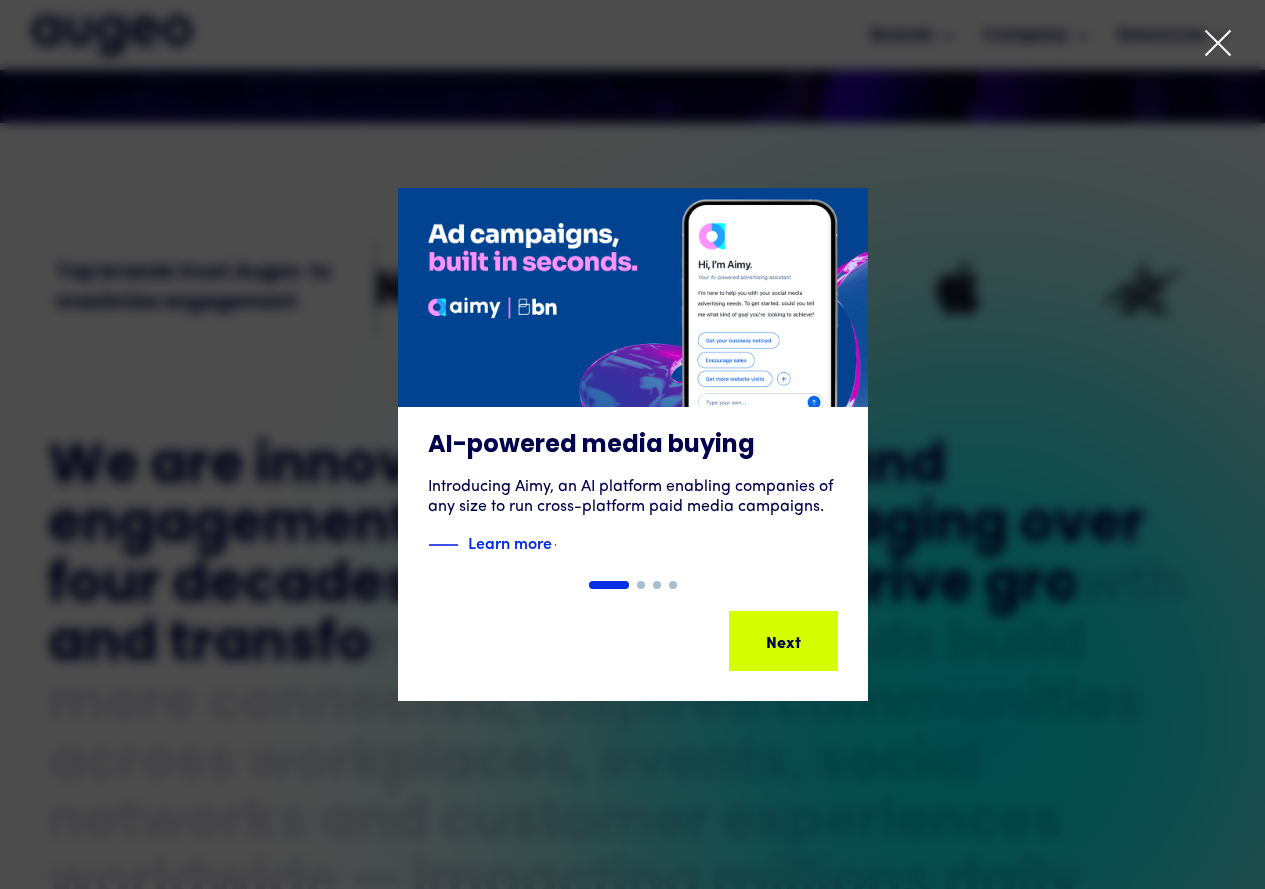click 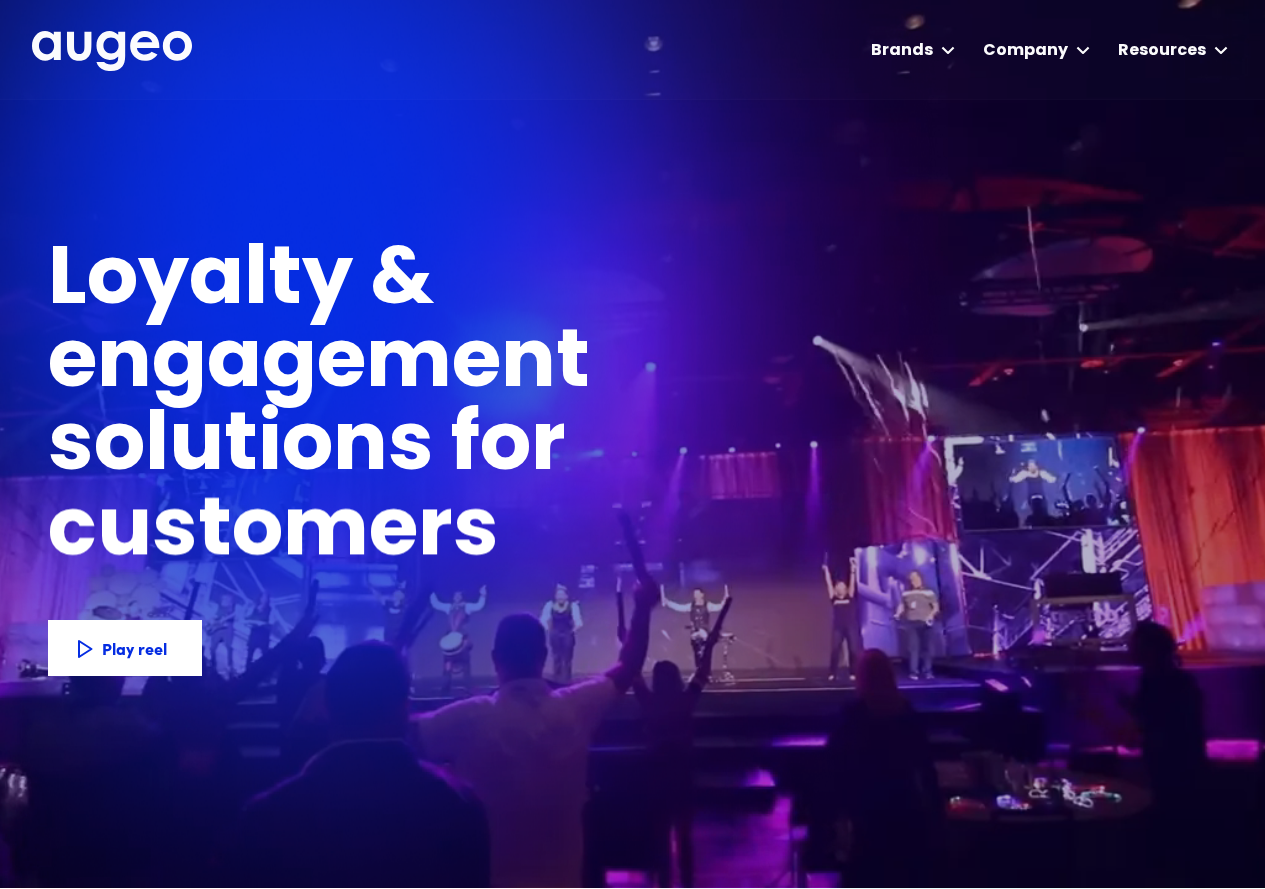 scroll, scrollTop: 0, scrollLeft: 0, axis: both 